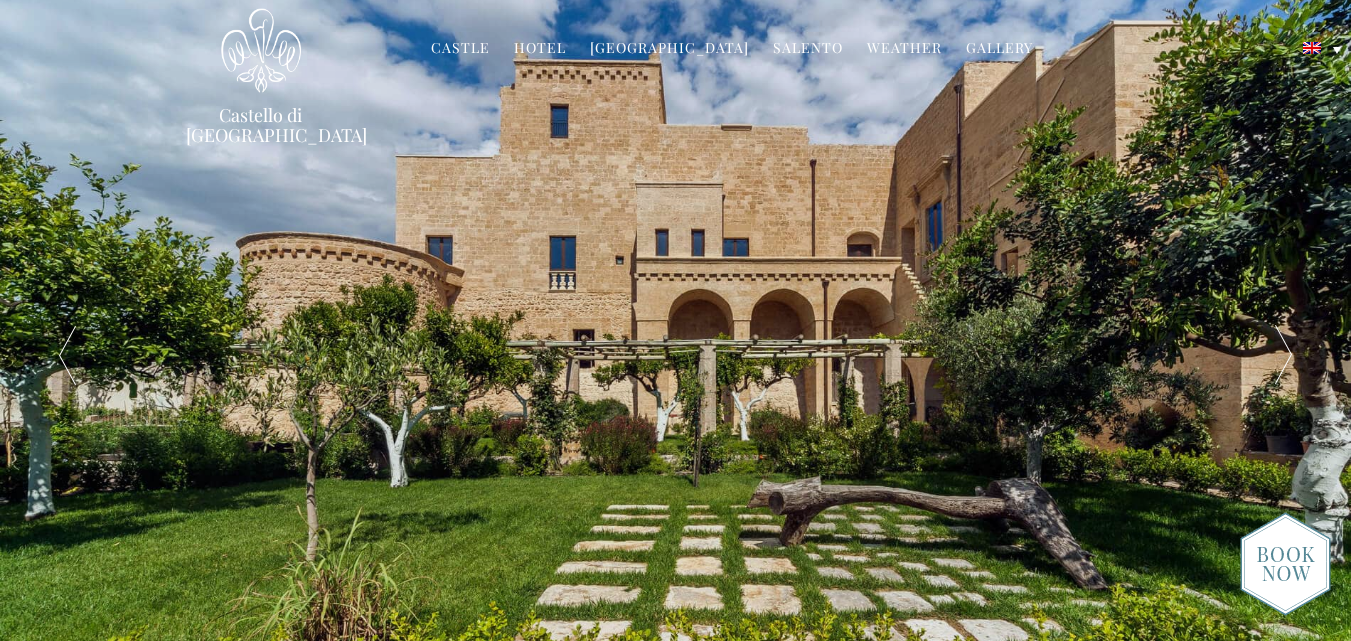 scroll, scrollTop: 0, scrollLeft: 0, axis: both 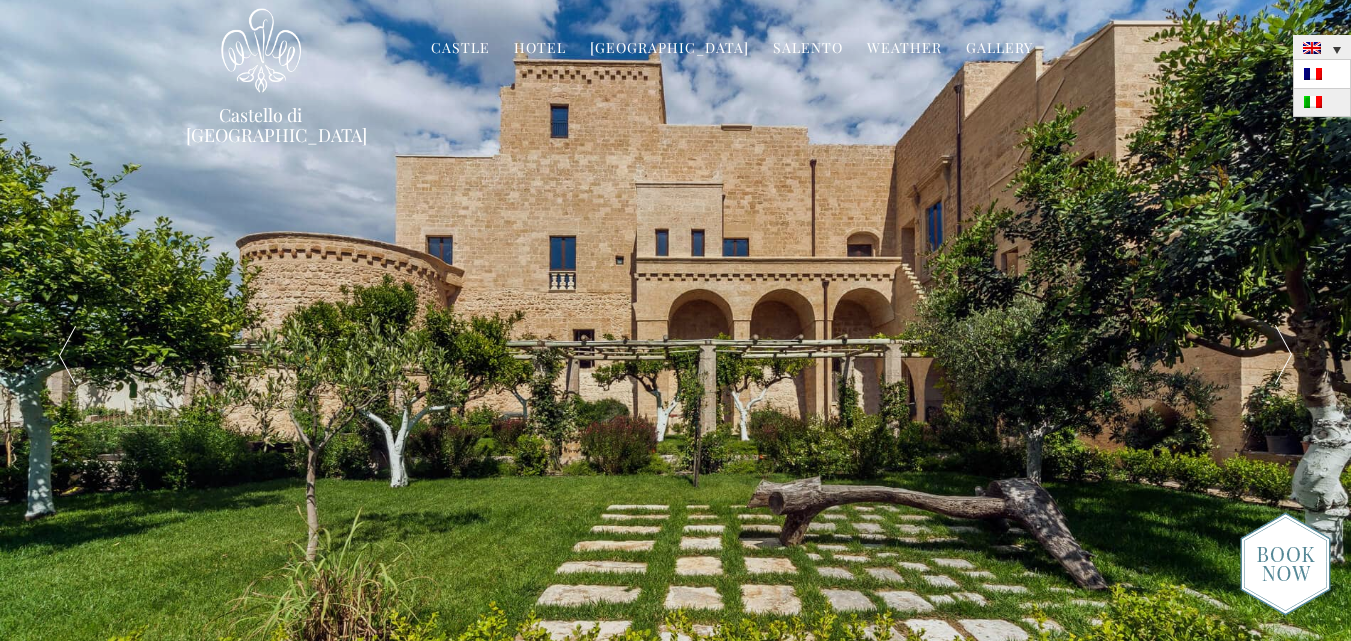click at bounding box center (1322, 103) 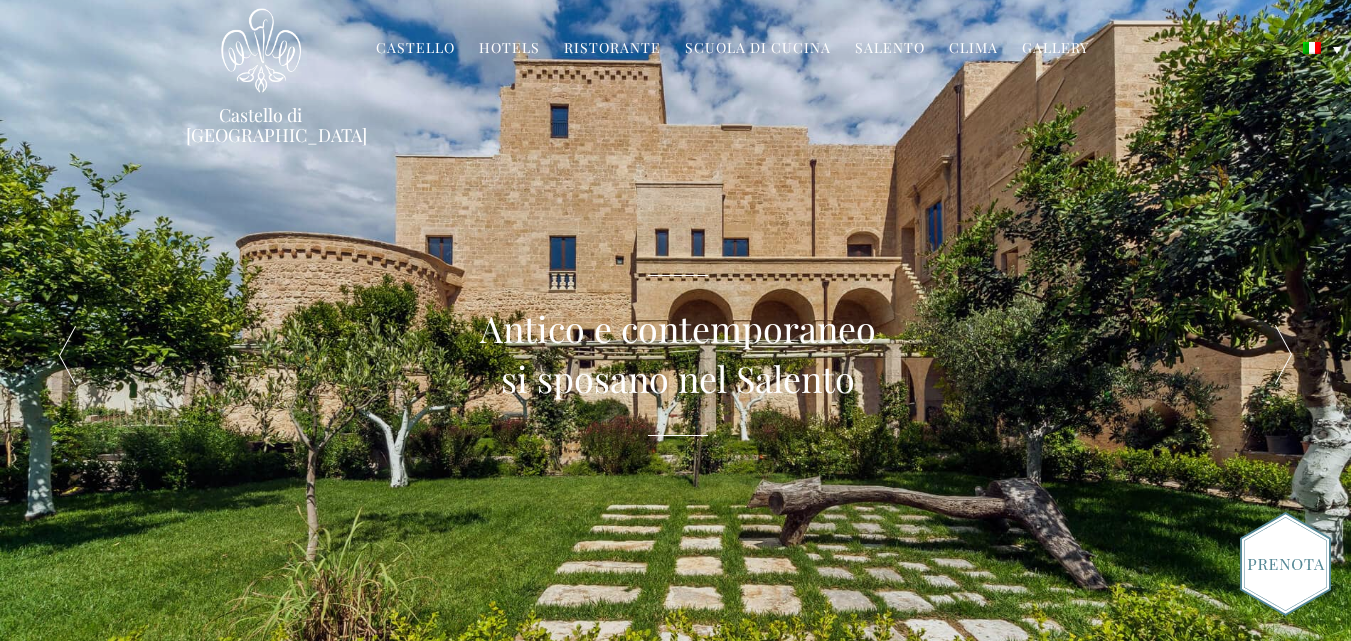 scroll, scrollTop: 0, scrollLeft: 0, axis: both 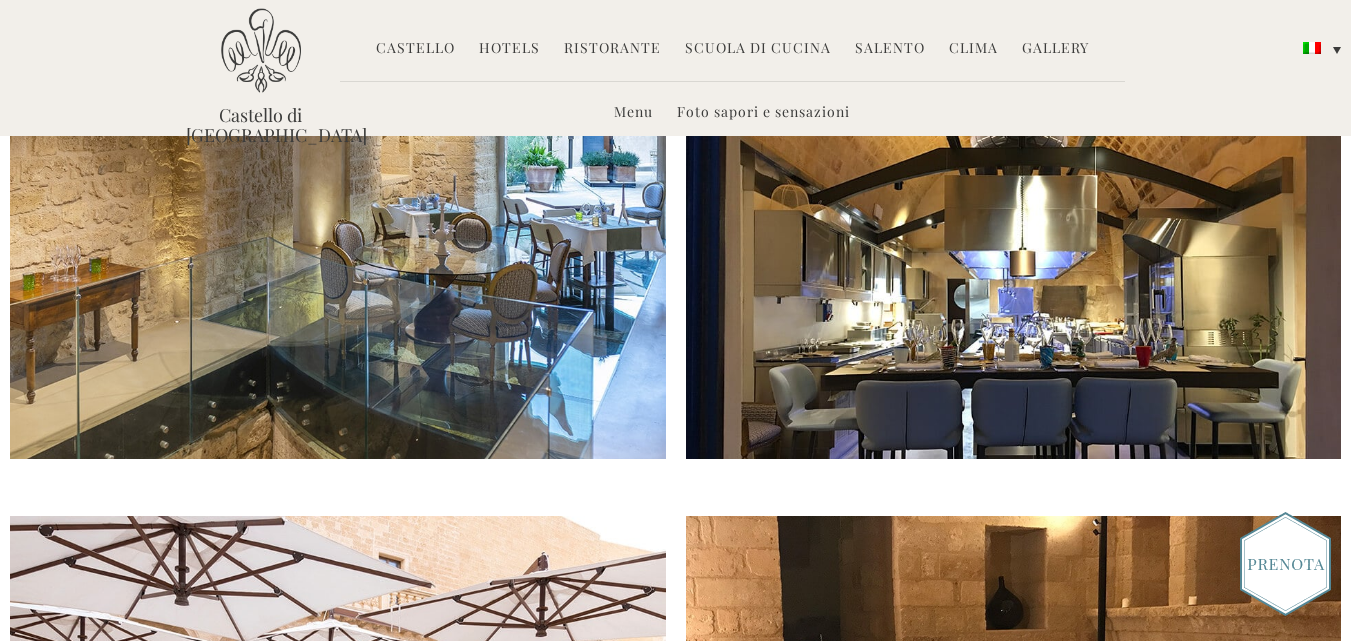 click at bounding box center [338, 282] 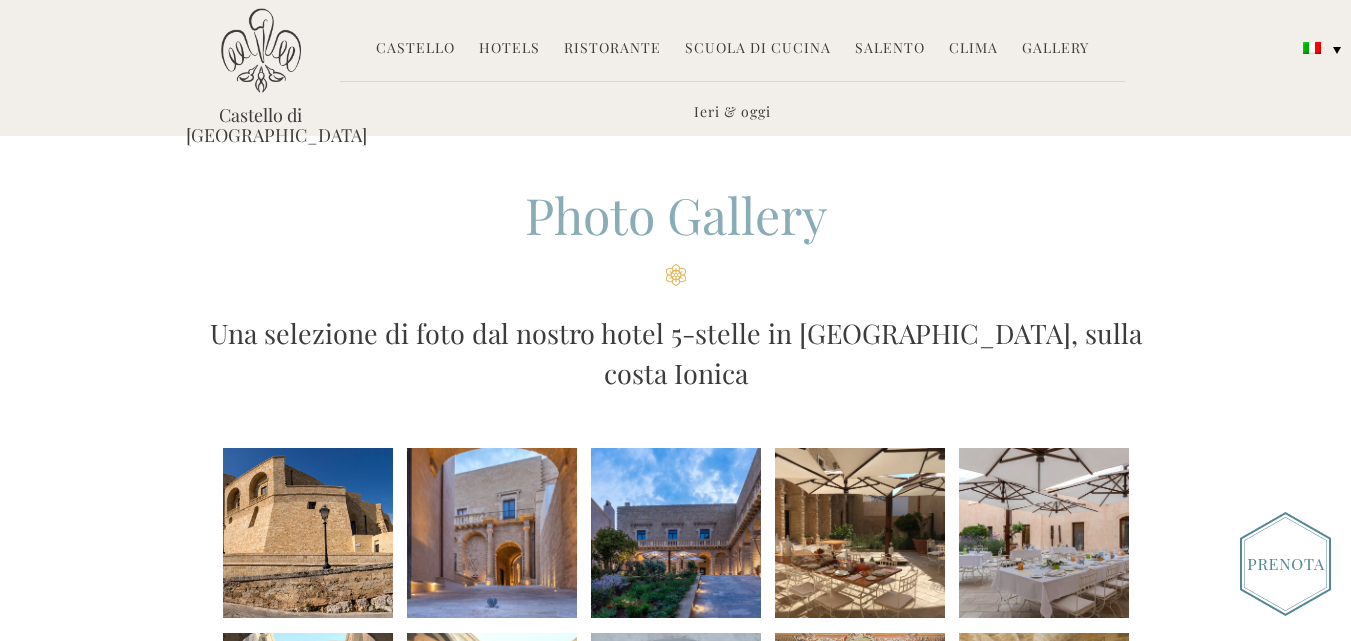 scroll, scrollTop: 0, scrollLeft: 0, axis: both 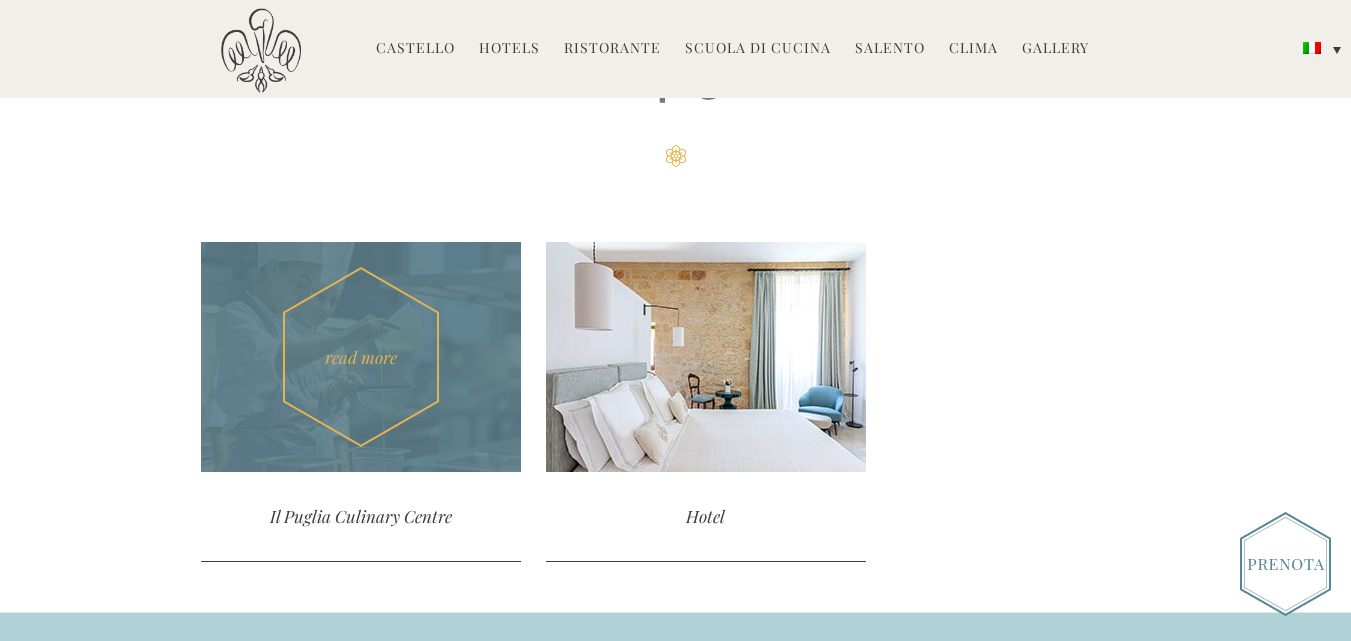 click on "read more" at bounding box center (361, 357) 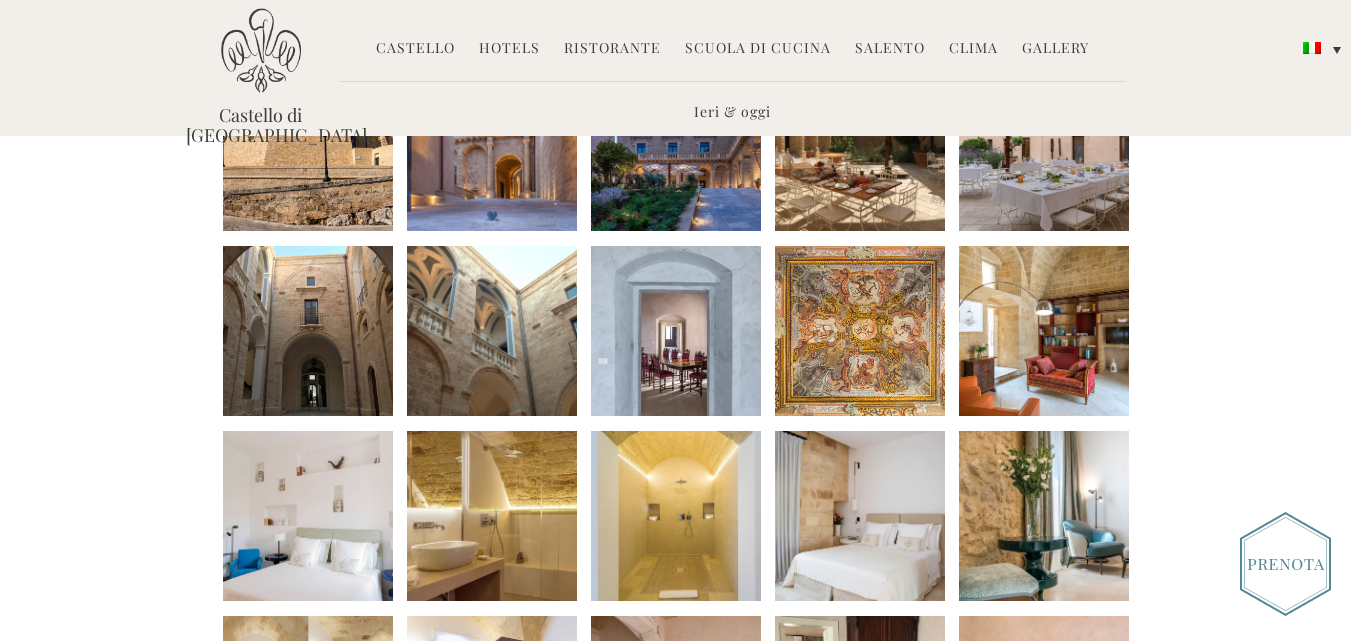 scroll, scrollTop: 362, scrollLeft: 0, axis: vertical 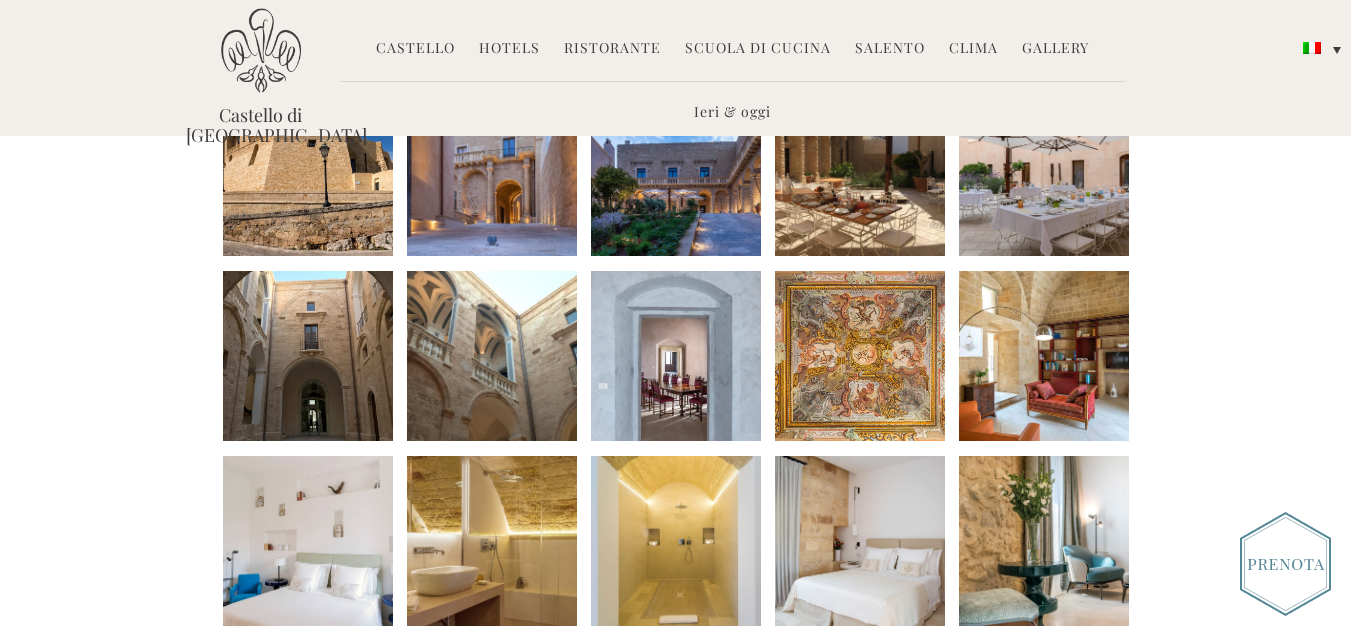 click on "Ristorante" at bounding box center [612, 49] 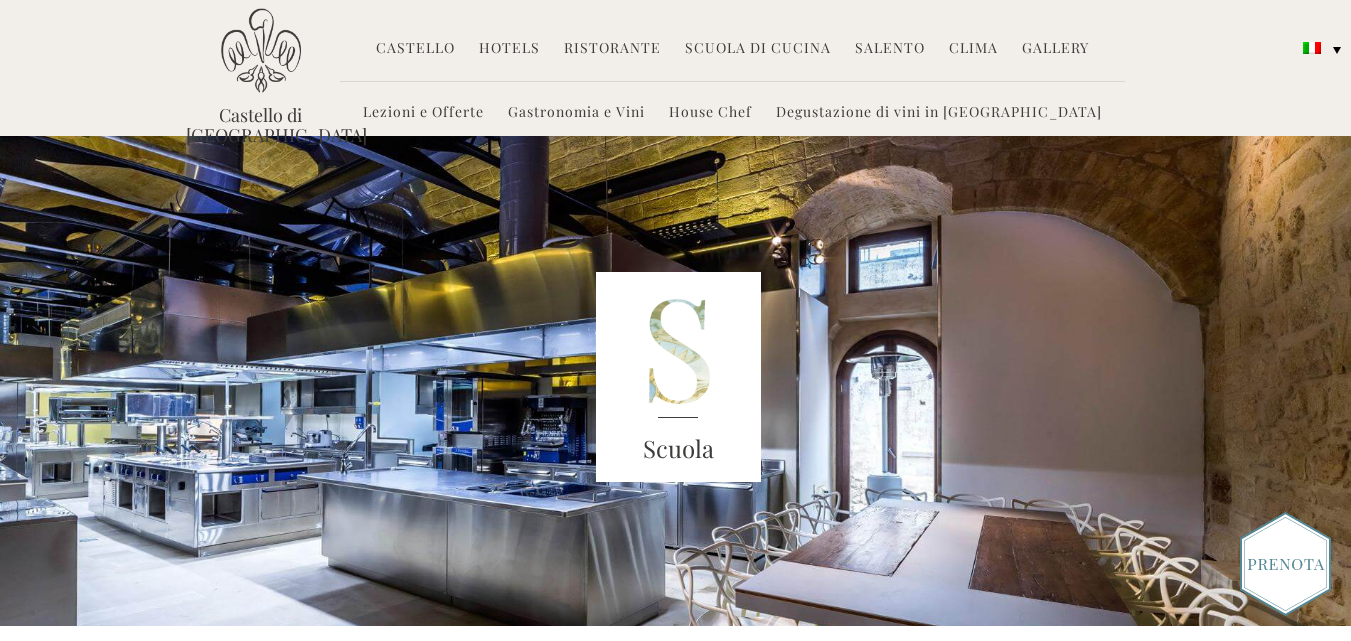 scroll, scrollTop: 0, scrollLeft: 0, axis: both 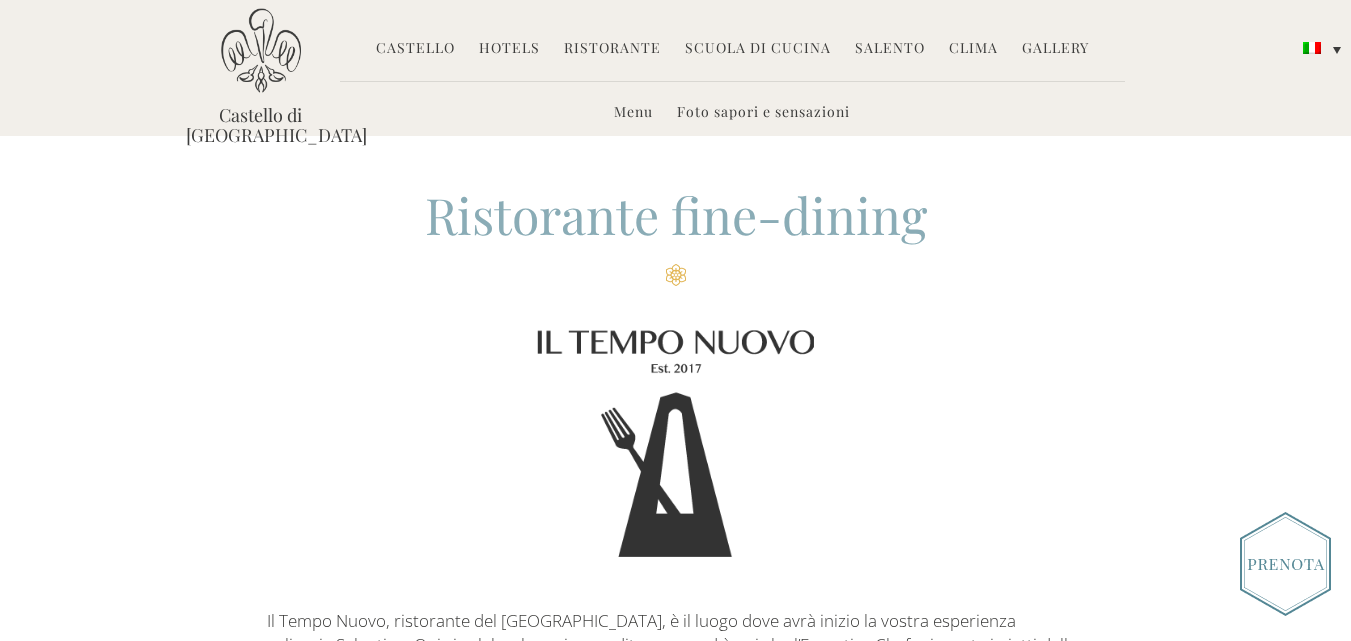 click at bounding box center [1285, 564] 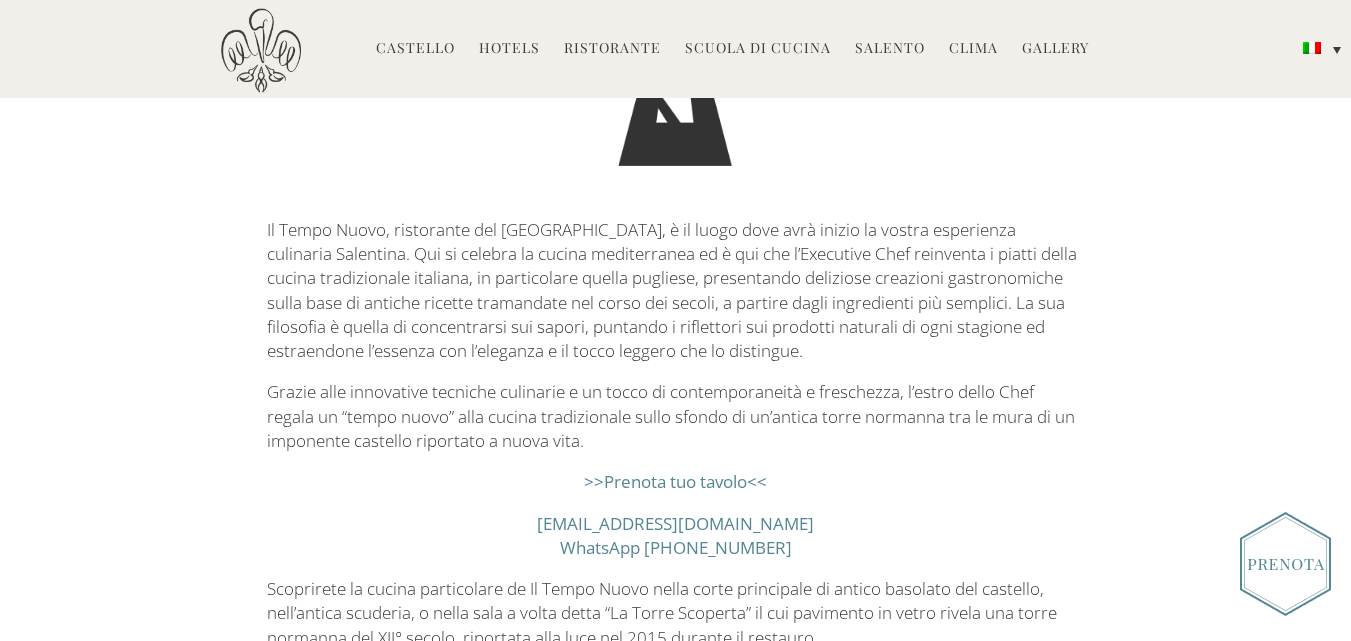scroll, scrollTop: 399, scrollLeft: 0, axis: vertical 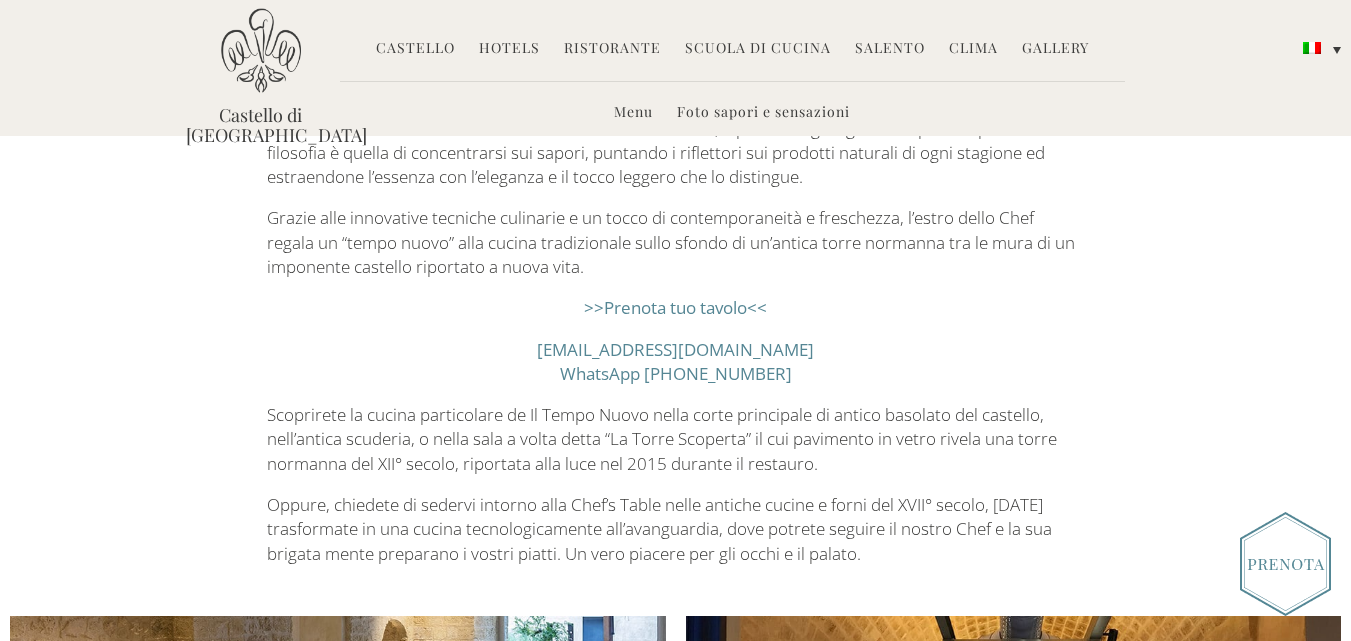 click on "Castello" at bounding box center [415, 49] 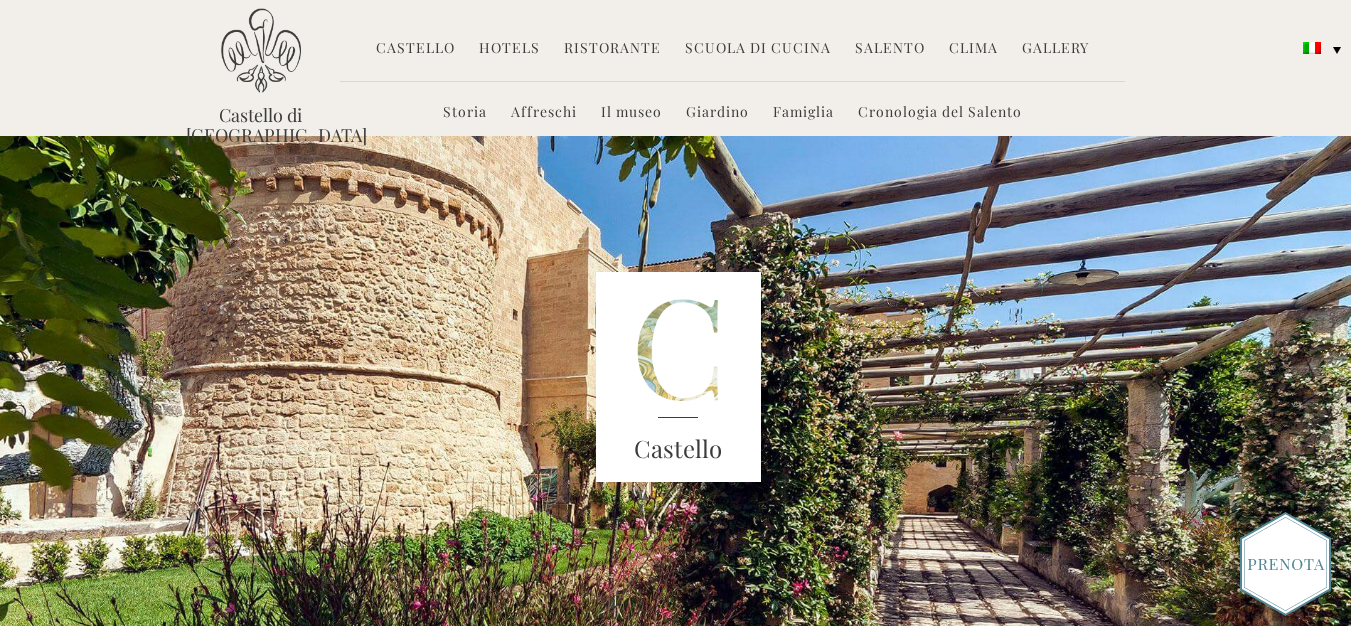 scroll, scrollTop: 0, scrollLeft: 0, axis: both 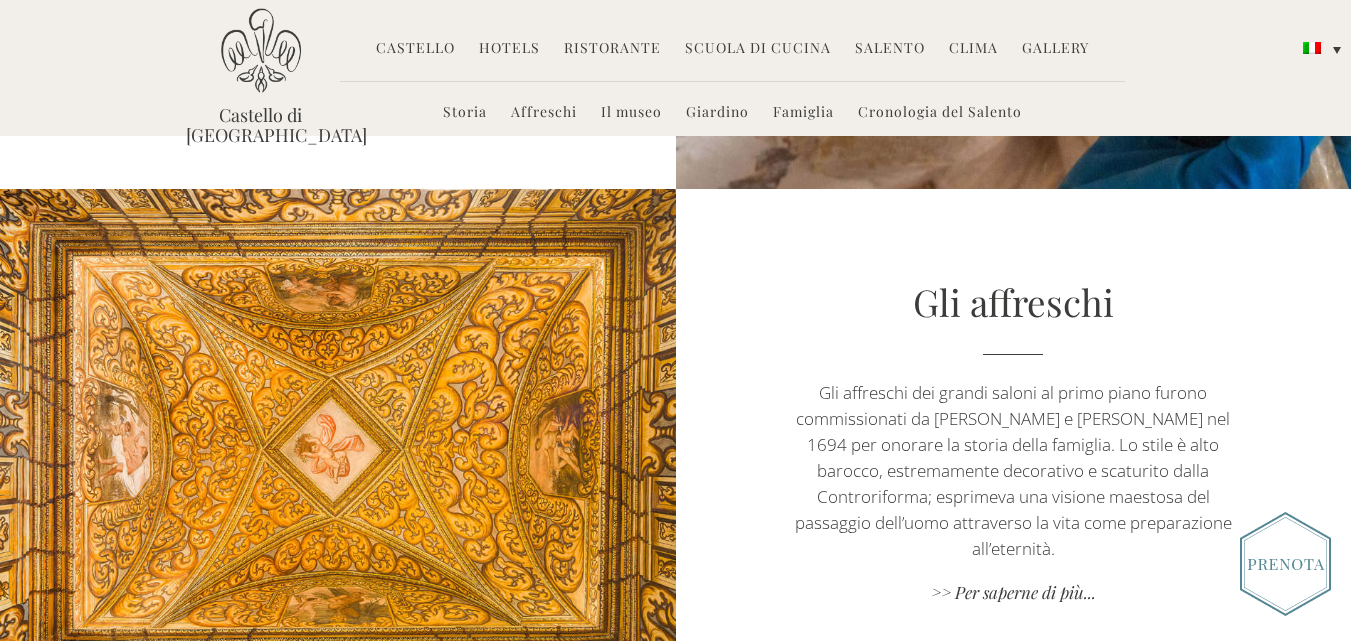 drag, startPoint x: 1357, startPoint y: 61, endPoint x: 1358, endPoint y: 266, distance: 205.00244 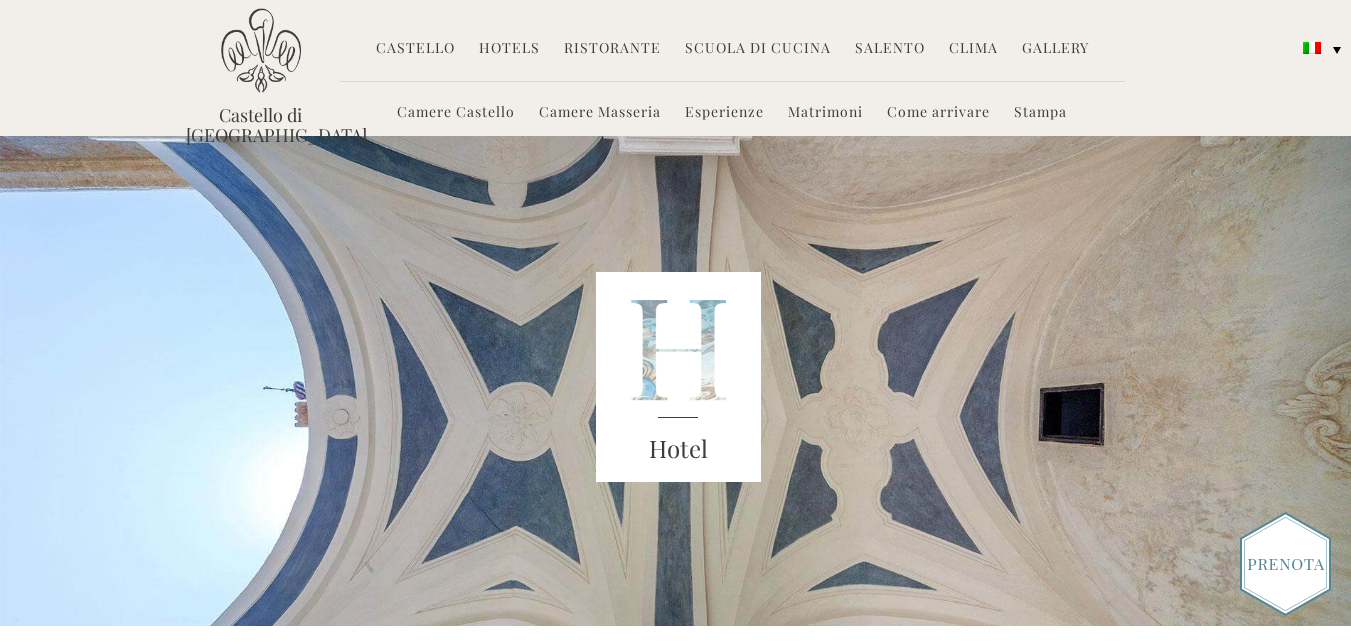 scroll, scrollTop: 0, scrollLeft: 0, axis: both 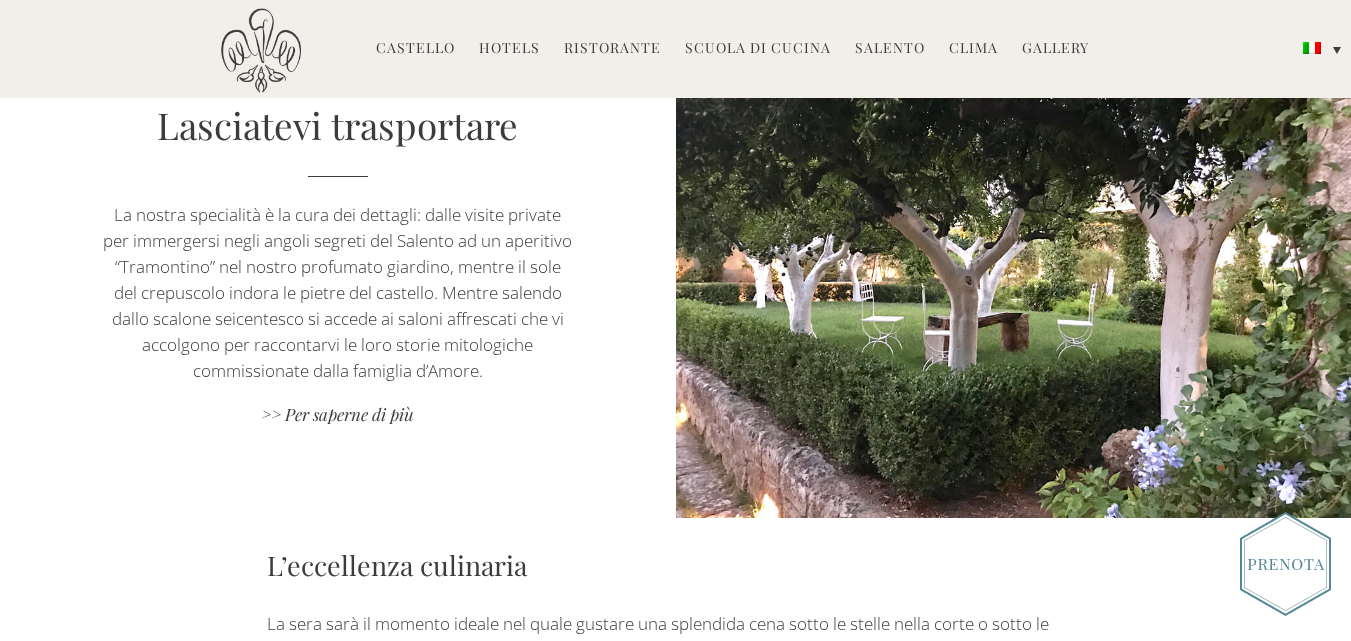 click at bounding box center [1285, 564] 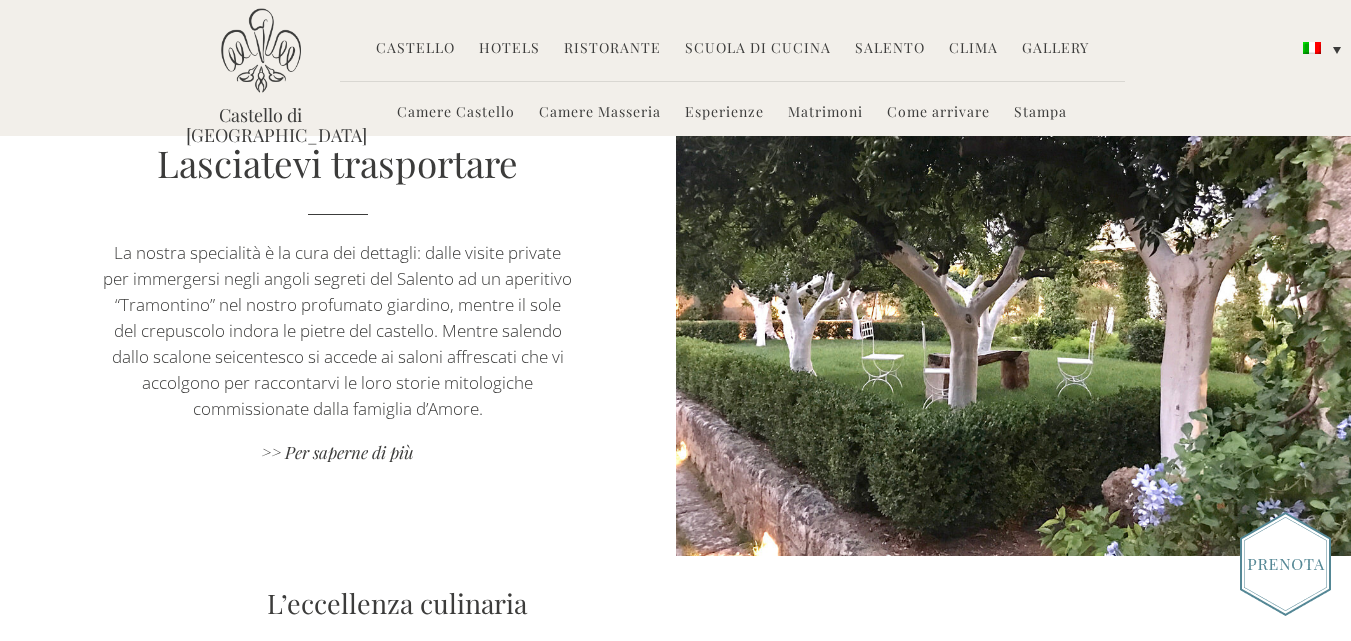 scroll, scrollTop: 0, scrollLeft: 0, axis: both 